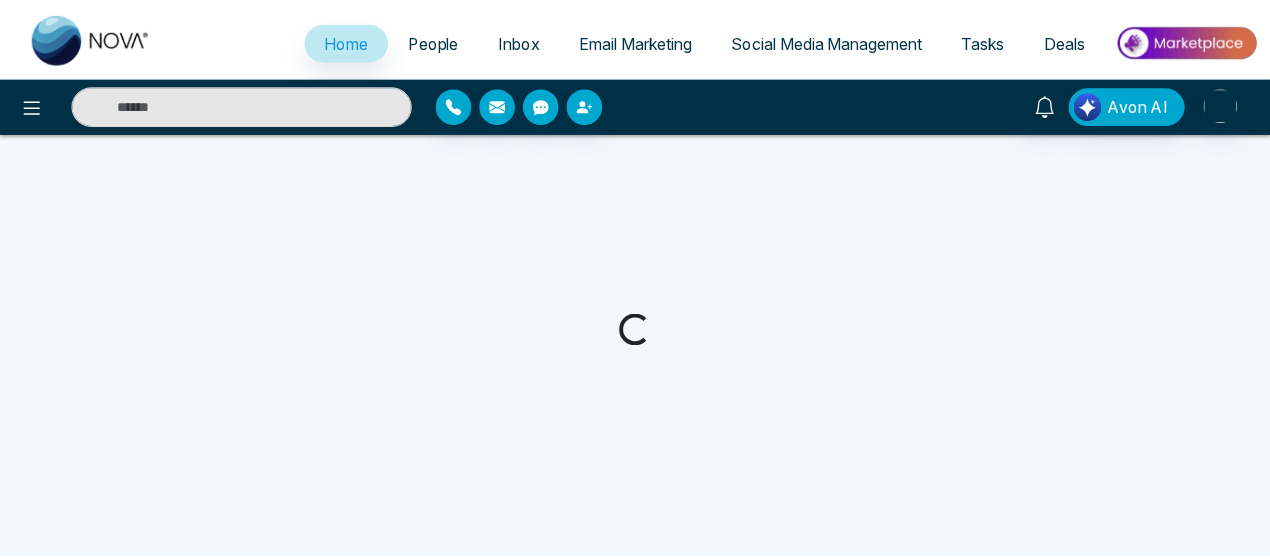 scroll, scrollTop: 0, scrollLeft: 0, axis: both 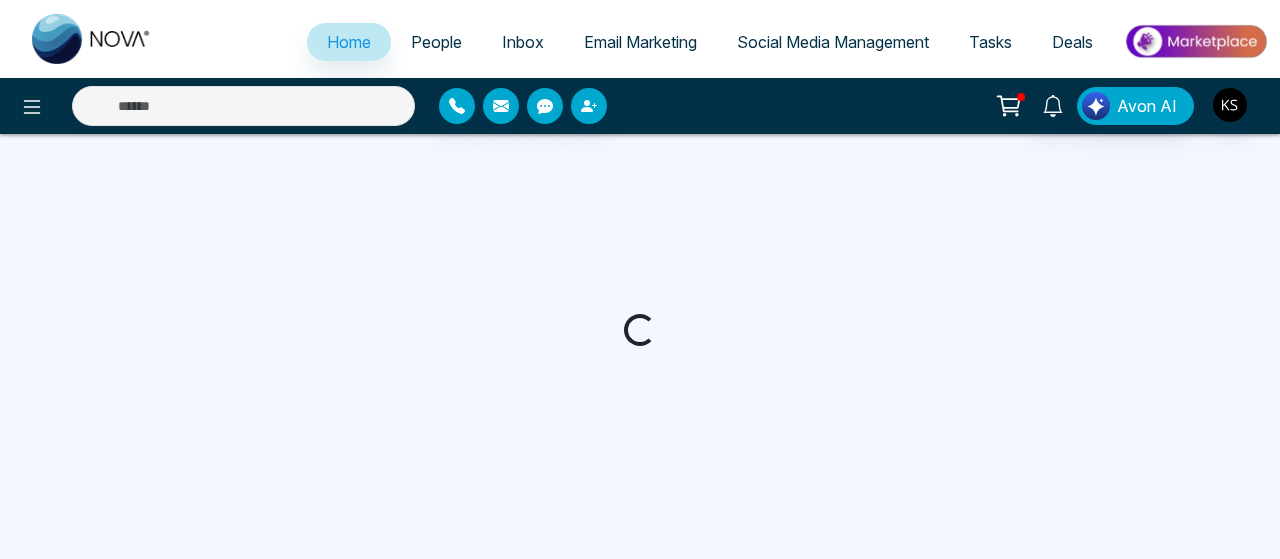 select on "*" 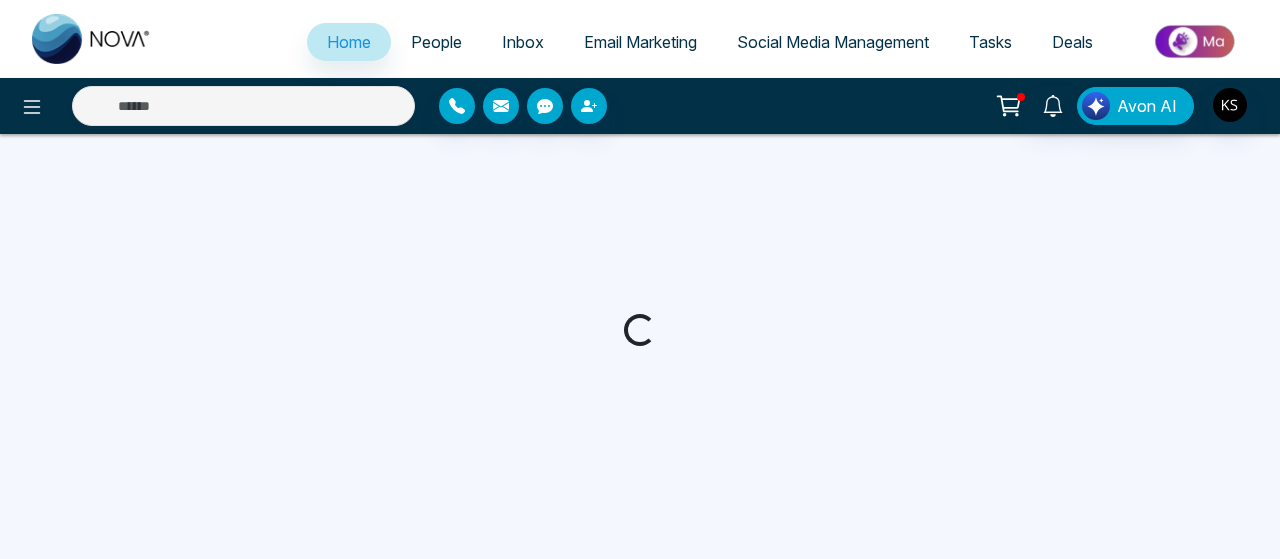 select on "*" 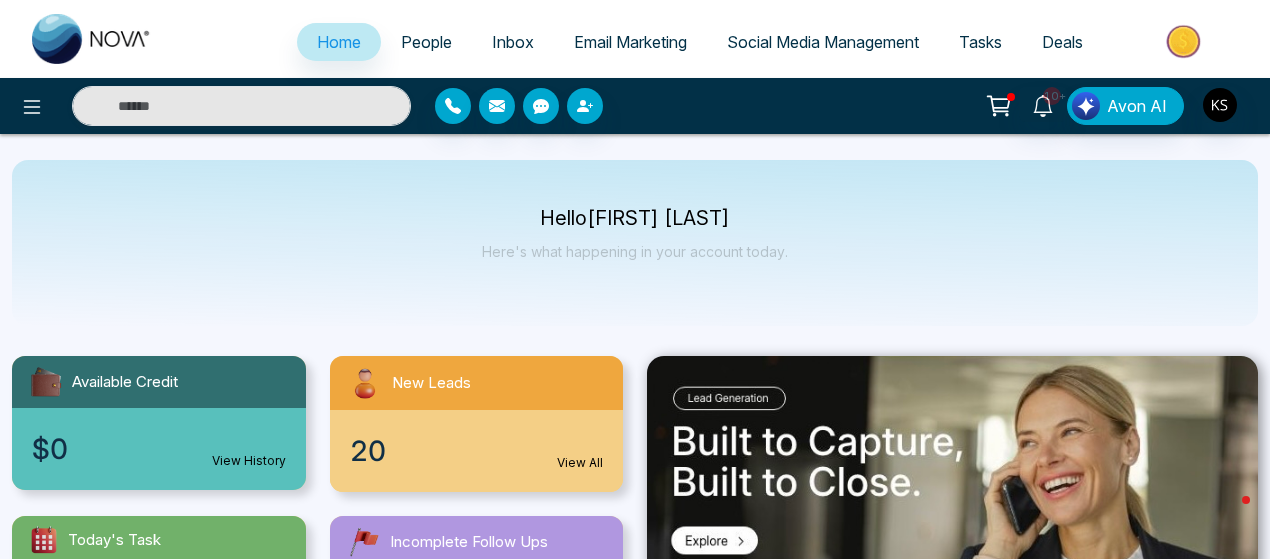 click on "People" at bounding box center [426, 42] 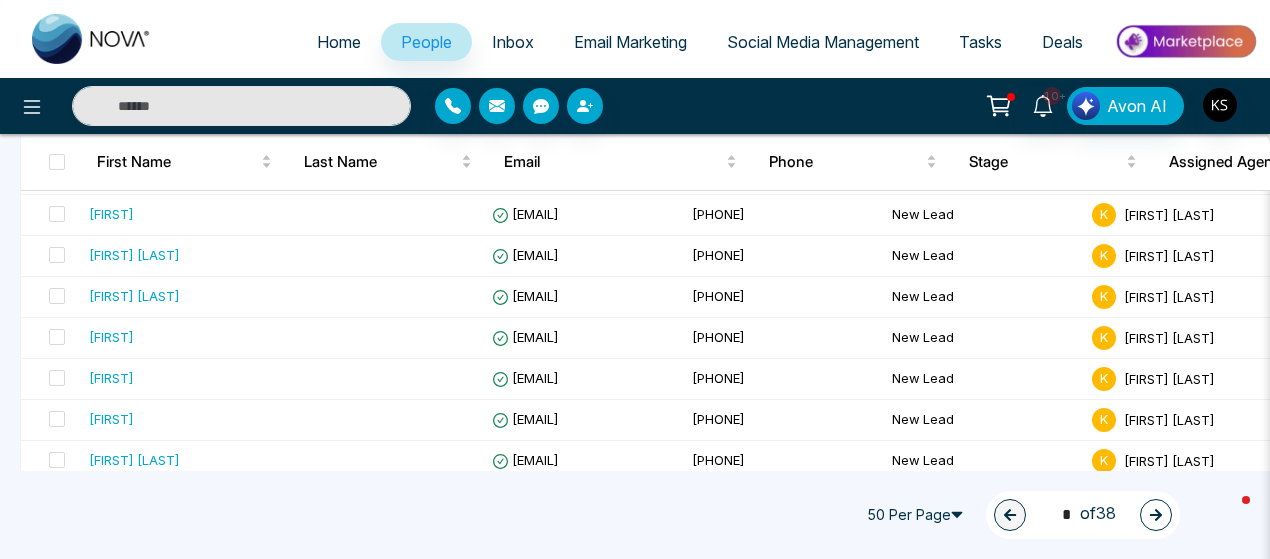 scroll, scrollTop: 0, scrollLeft: 0, axis: both 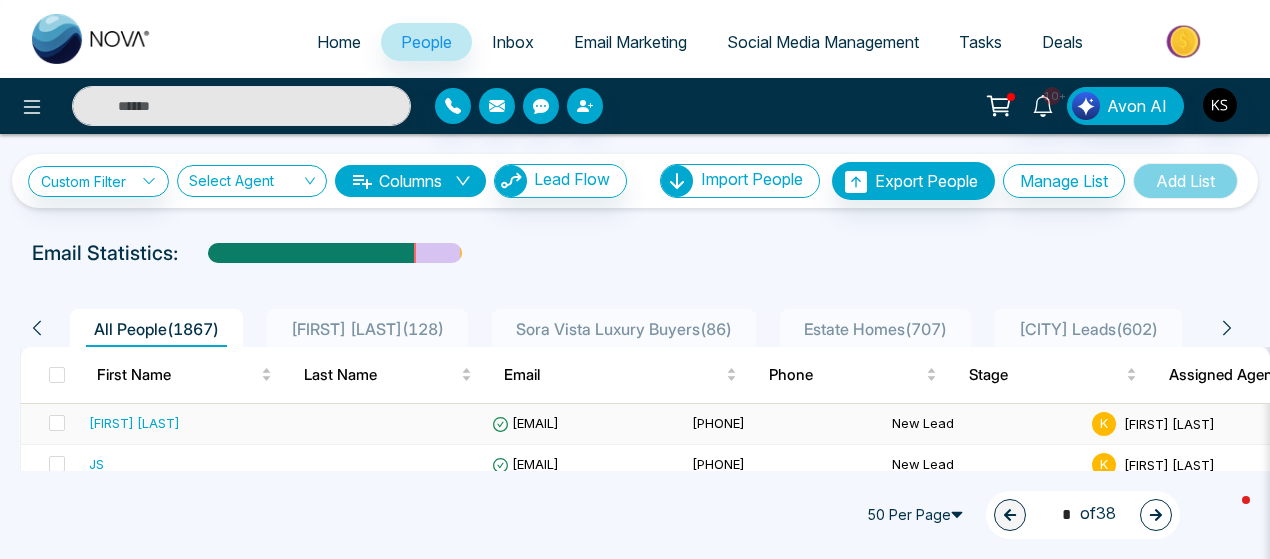 click on "[FIRST] [LAST]" at bounding box center [134, 423] 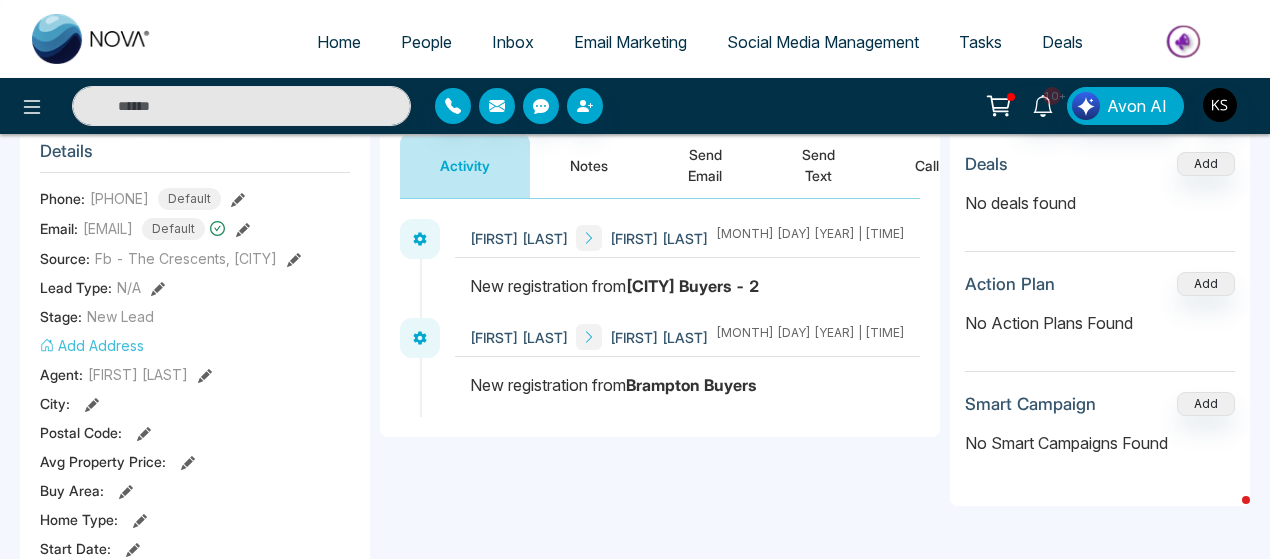 scroll, scrollTop: 0, scrollLeft: 0, axis: both 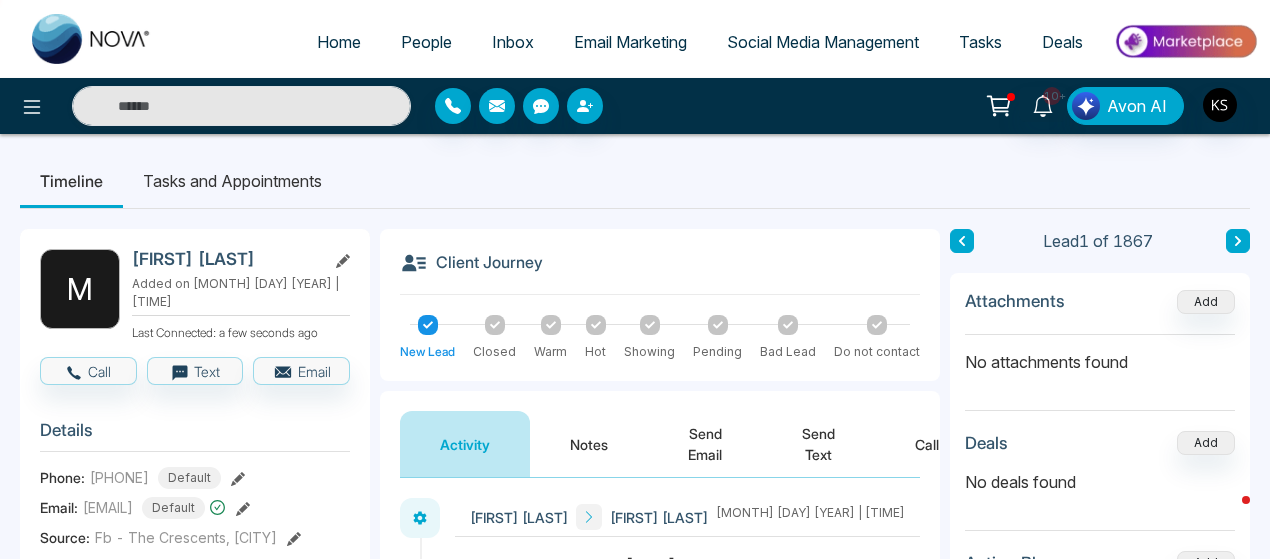click at bounding box center [1238, 241] 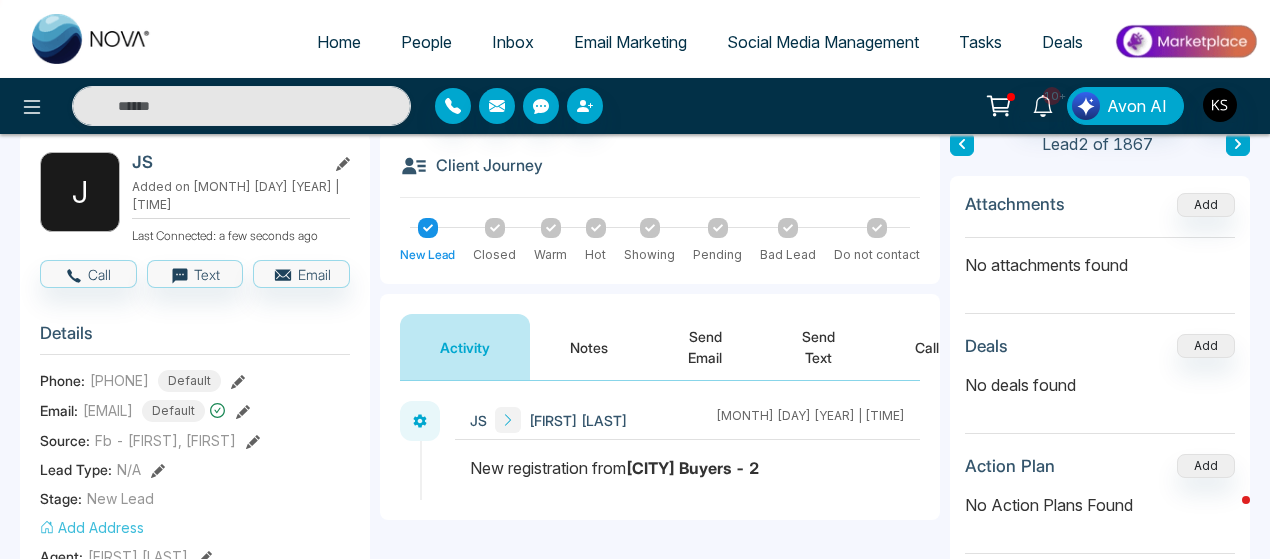 scroll, scrollTop: 104, scrollLeft: 0, axis: vertical 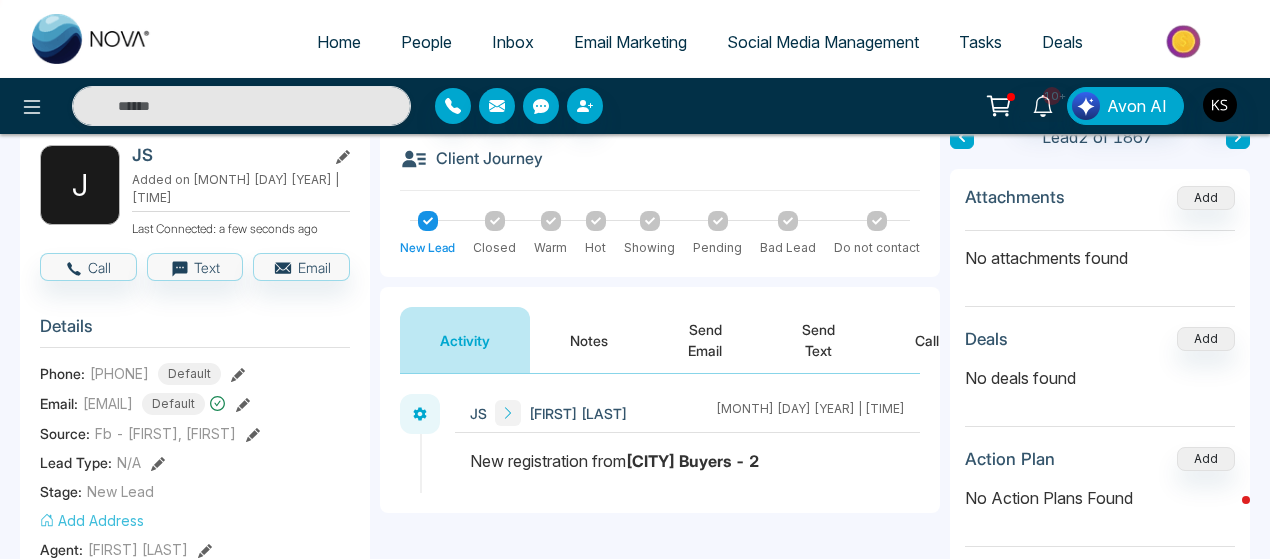 click on "[PHONE]" at bounding box center (119, 373) 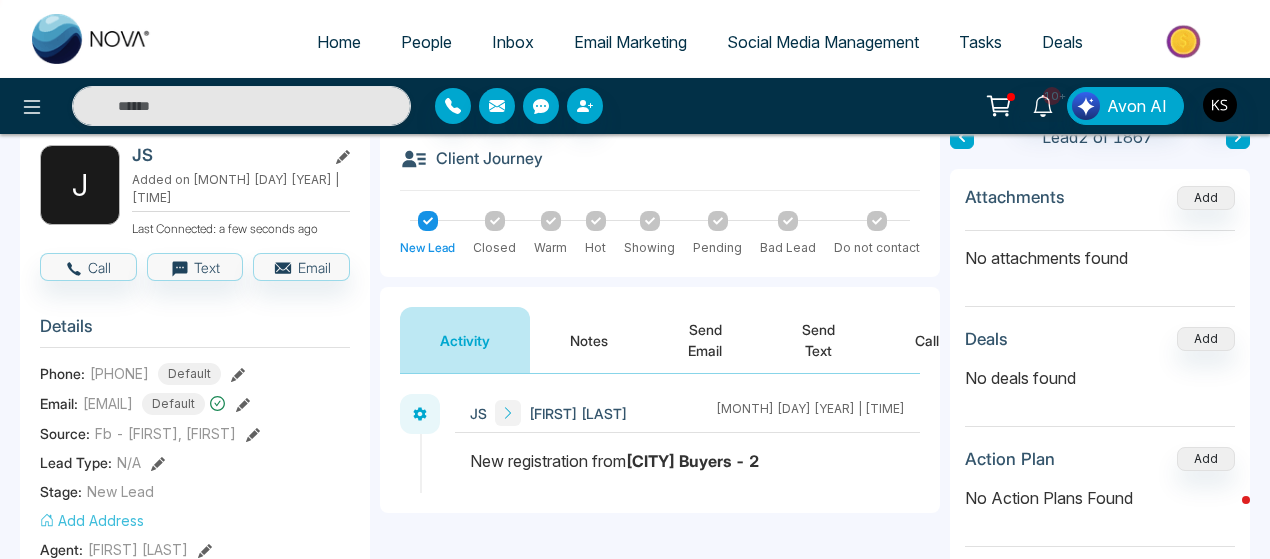 click on "[PHONE]" at bounding box center (119, 373) 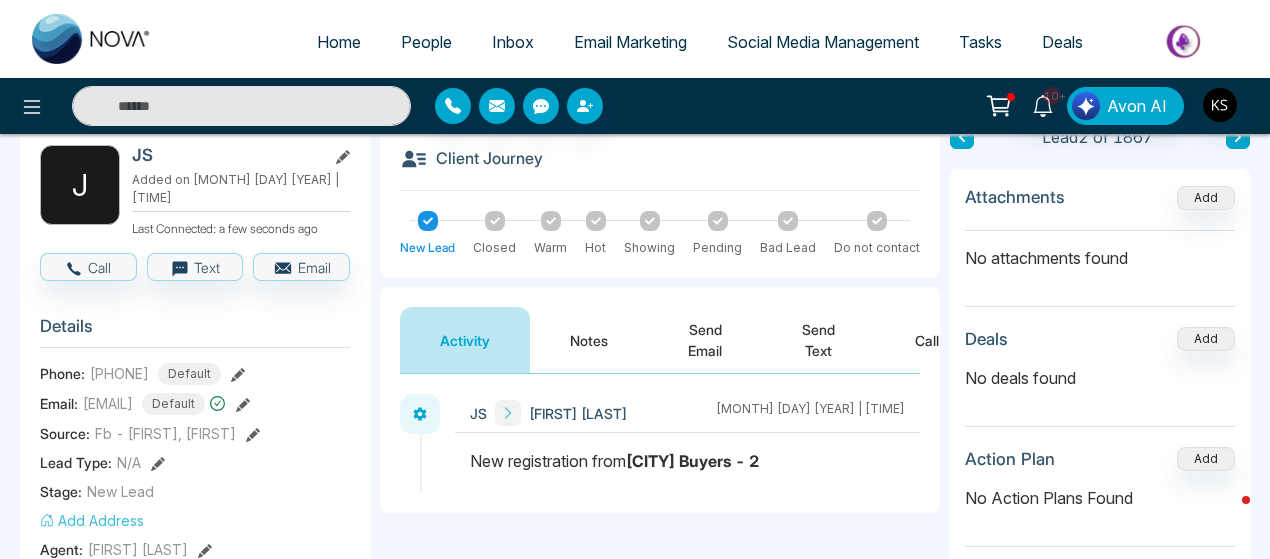 click on "[PHONE]" at bounding box center [119, 373] 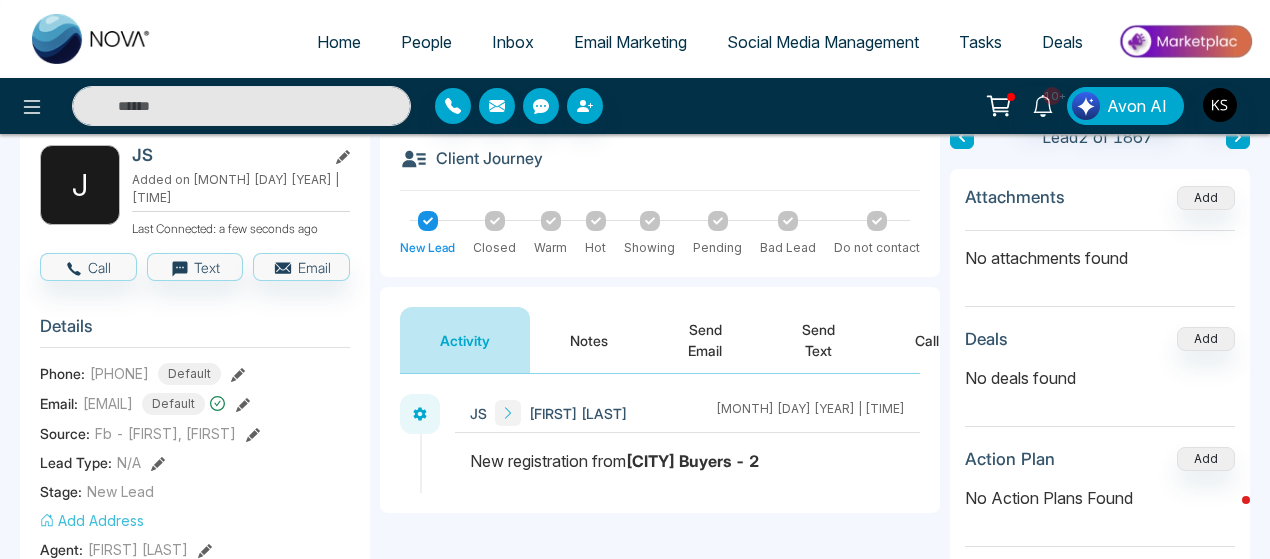 click on "[PHONE]" at bounding box center (119, 373) 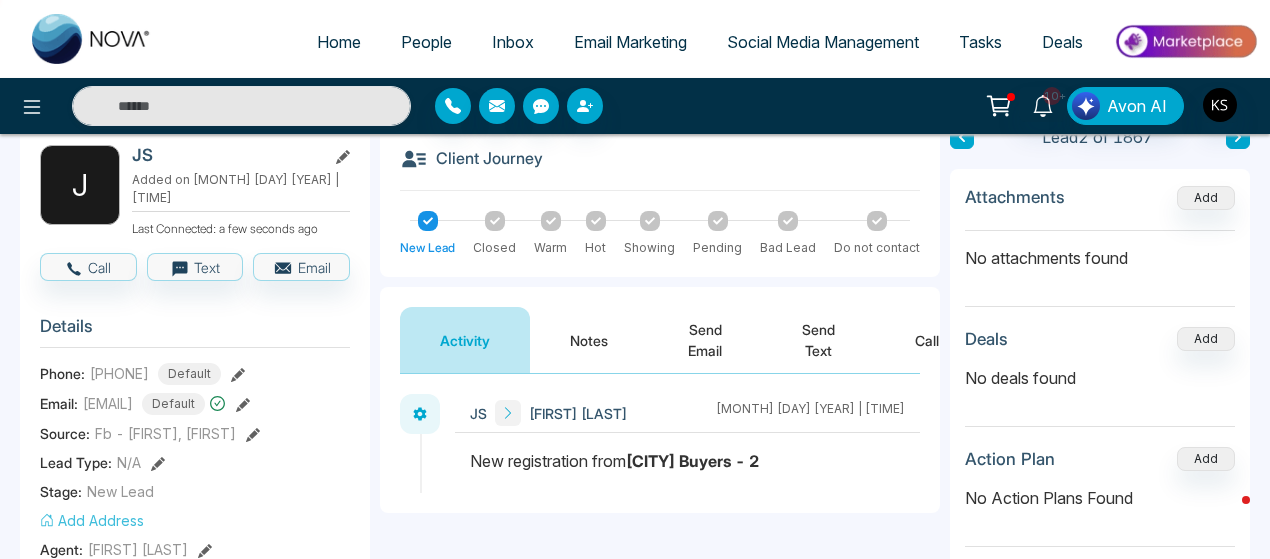 click on "People" at bounding box center (426, 42) 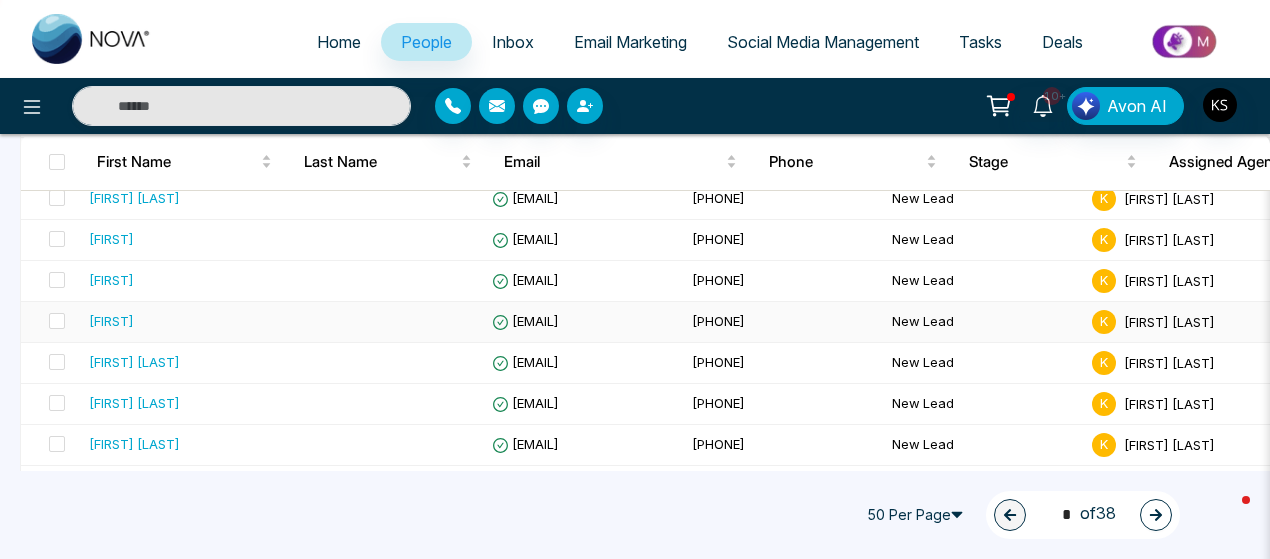 scroll, scrollTop: 293, scrollLeft: 0, axis: vertical 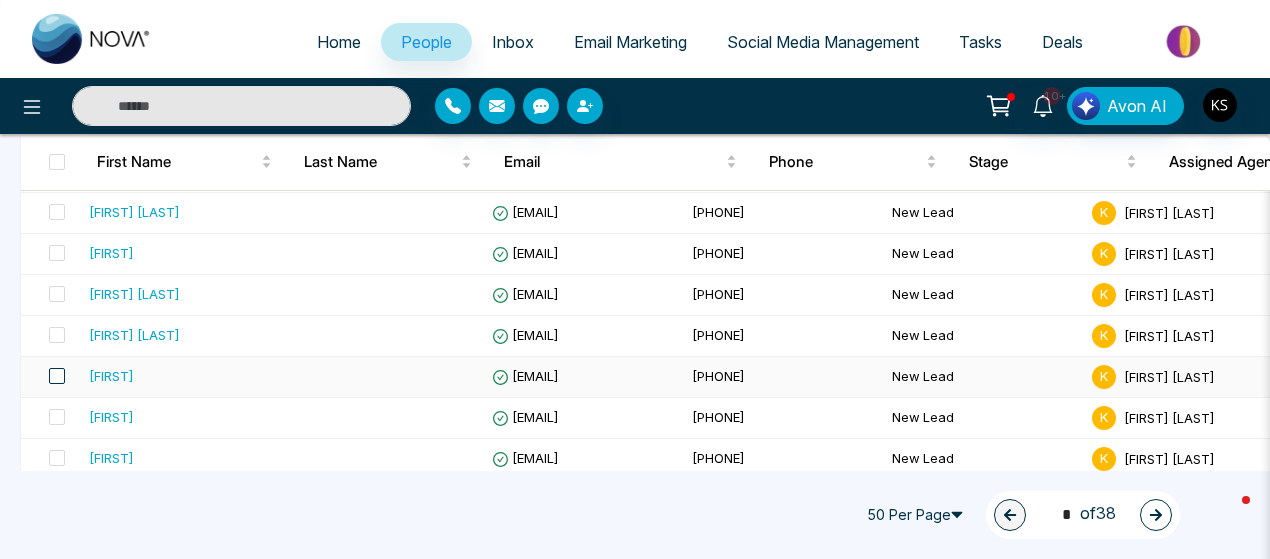 click at bounding box center (57, 376) 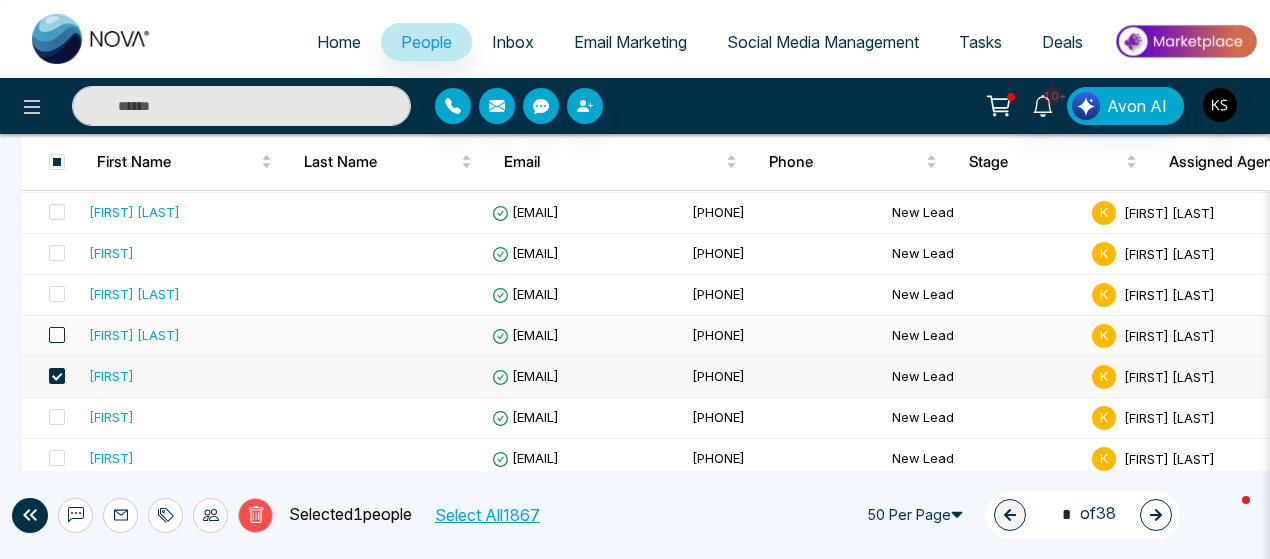 click at bounding box center [57, 335] 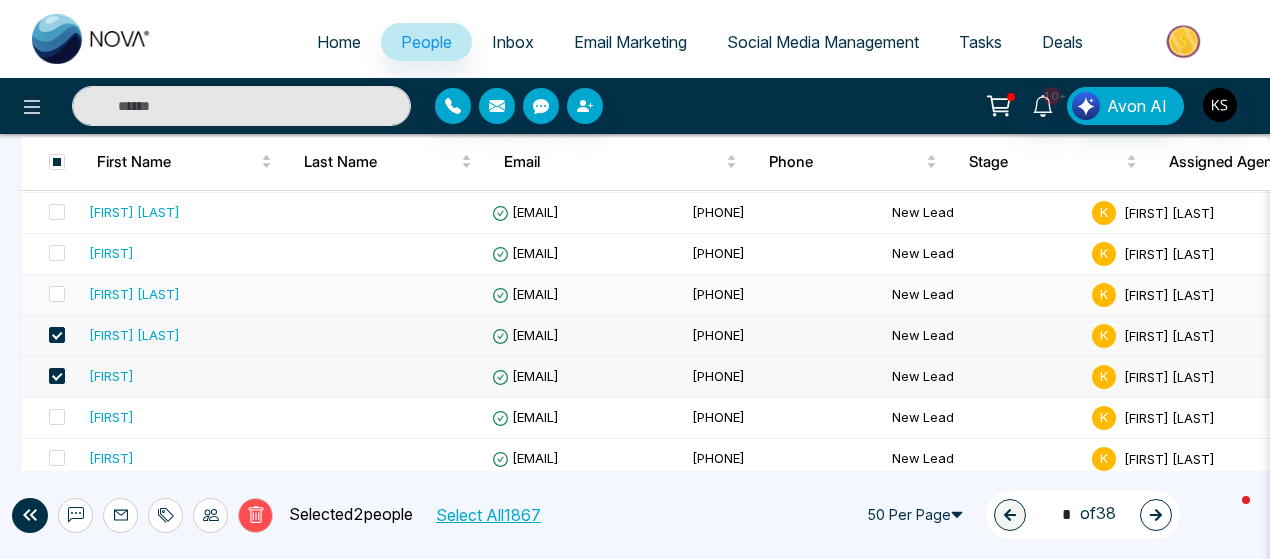 click at bounding box center (51, 295) 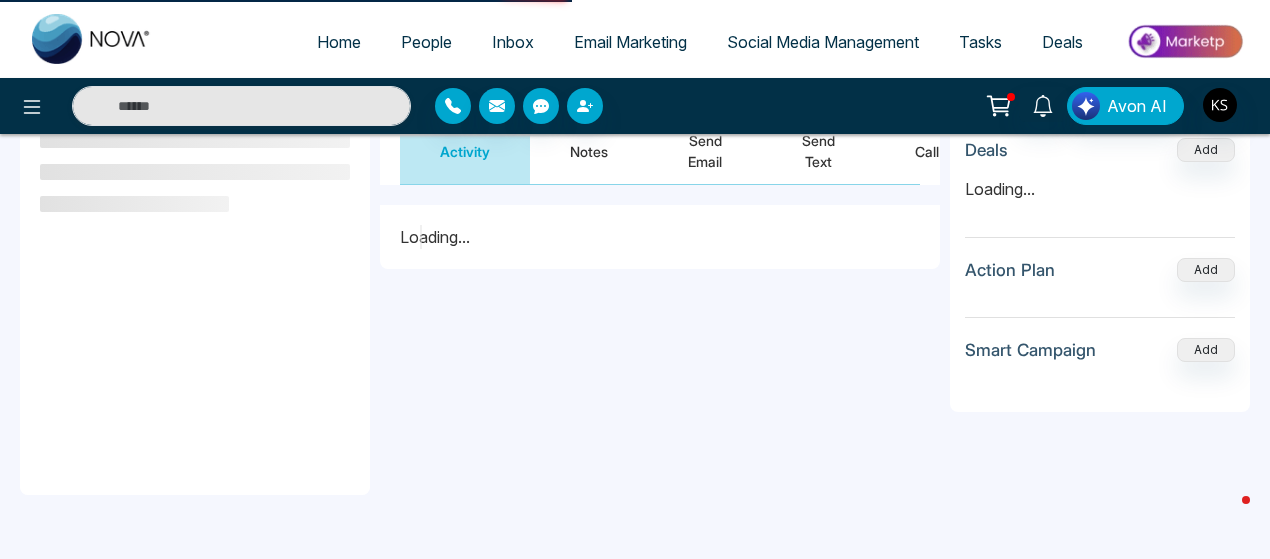 scroll, scrollTop: 0, scrollLeft: 0, axis: both 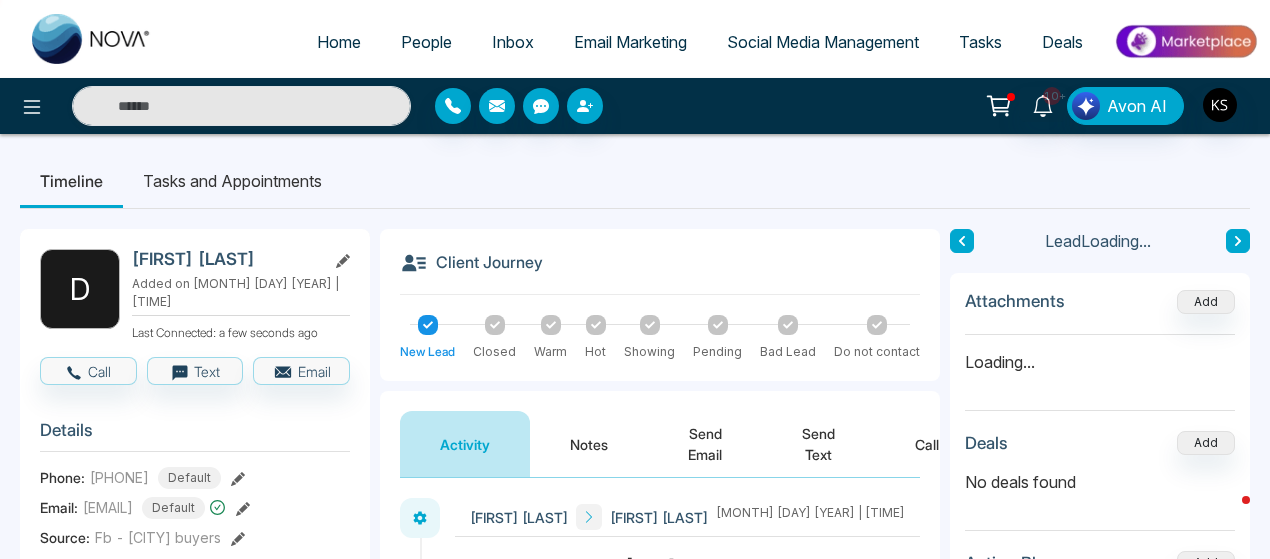 click on "People" at bounding box center (426, 42) 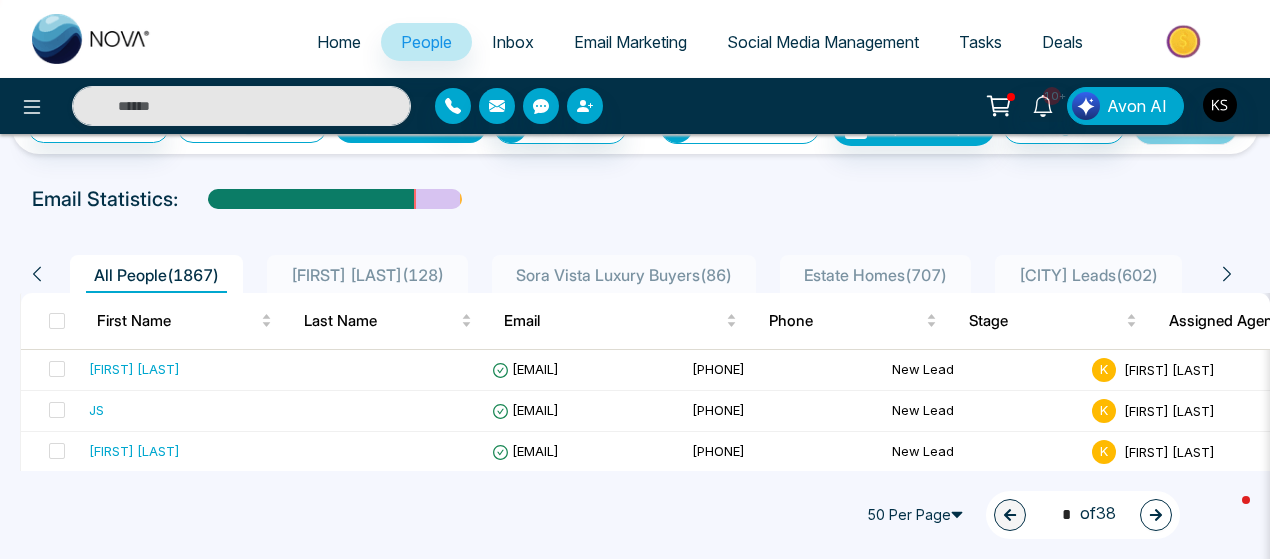 scroll, scrollTop: 56, scrollLeft: 0, axis: vertical 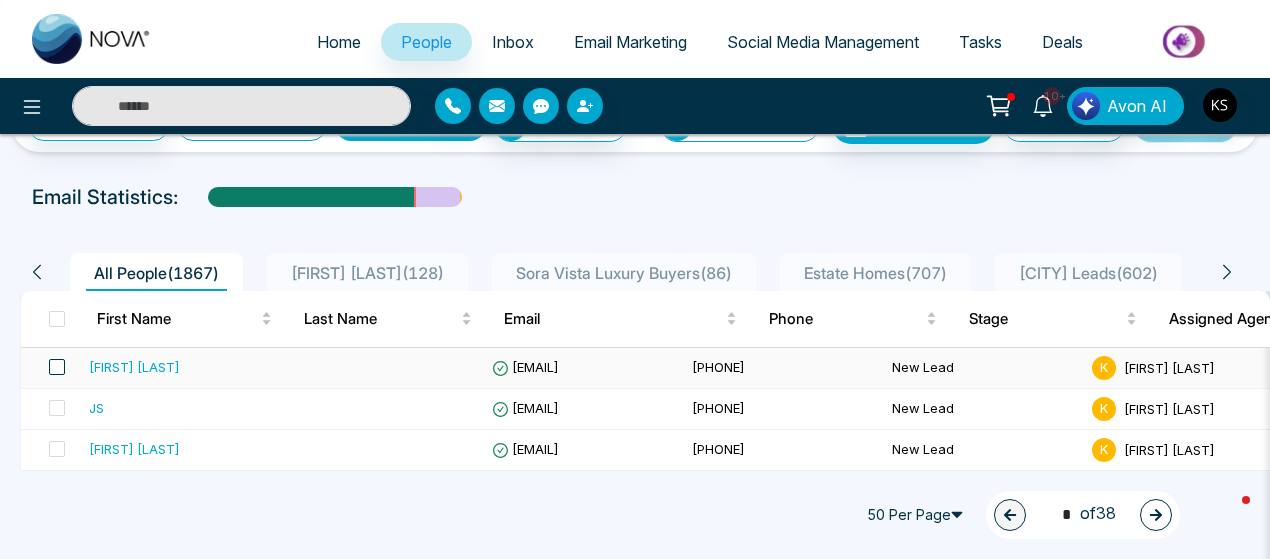click at bounding box center (57, 367) 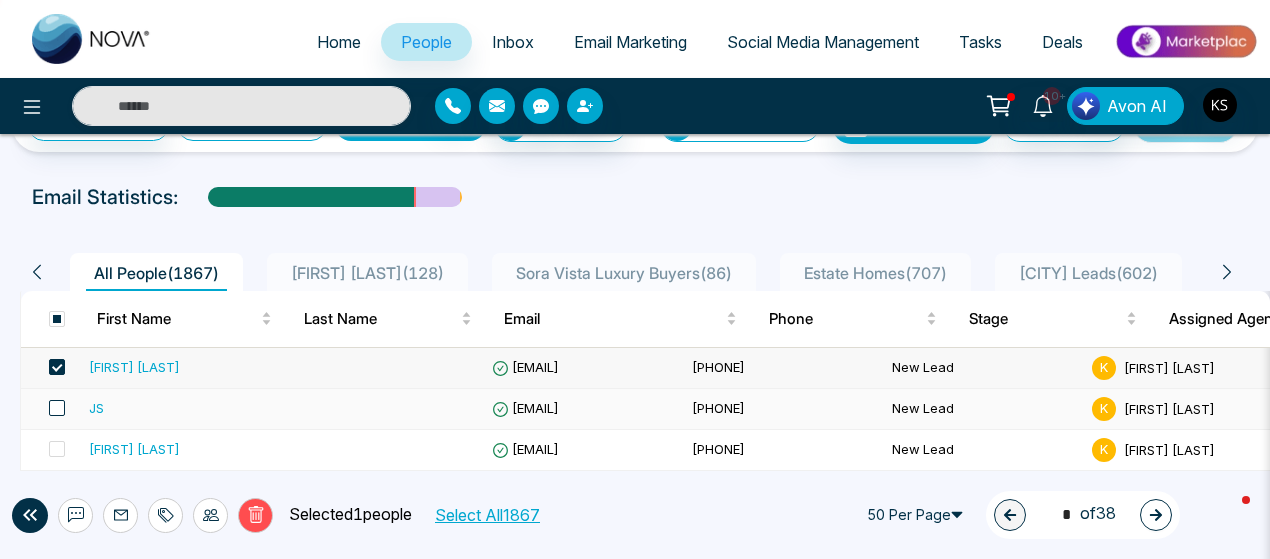 click at bounding box center [57, 408] 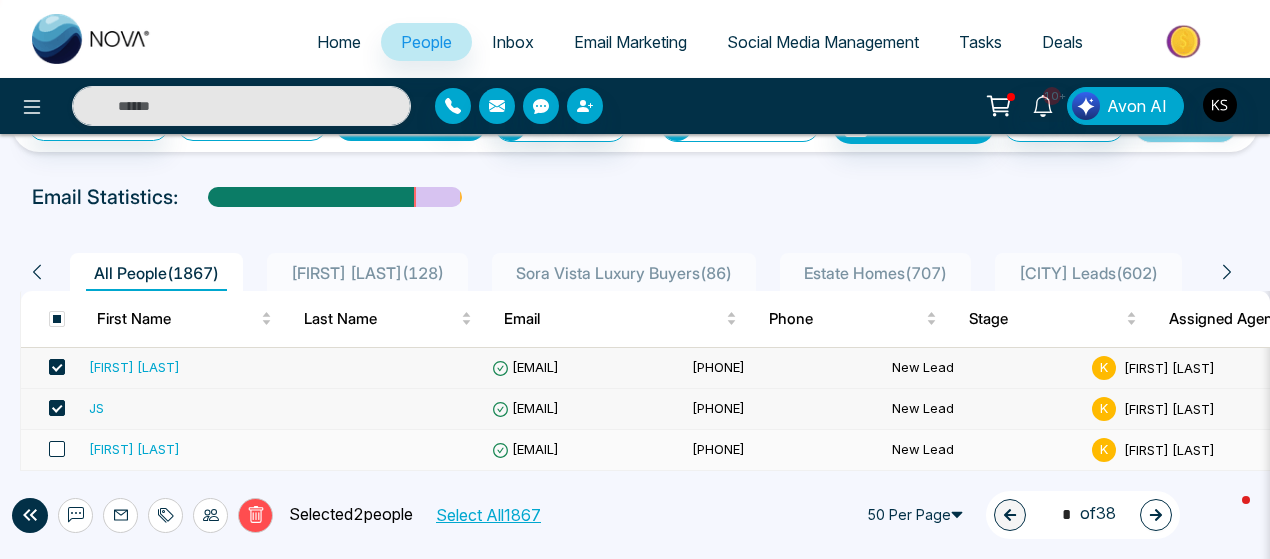 click at bounding box center (57, 449) 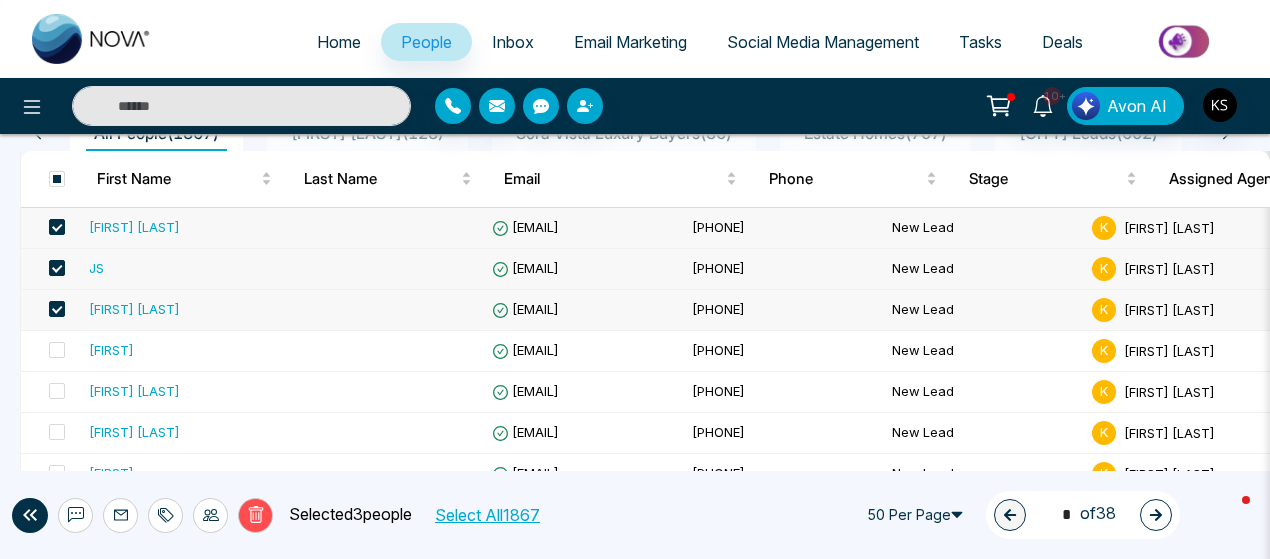 scroll, scrollTop: 198, scrollLeft: 0, axis: vertical 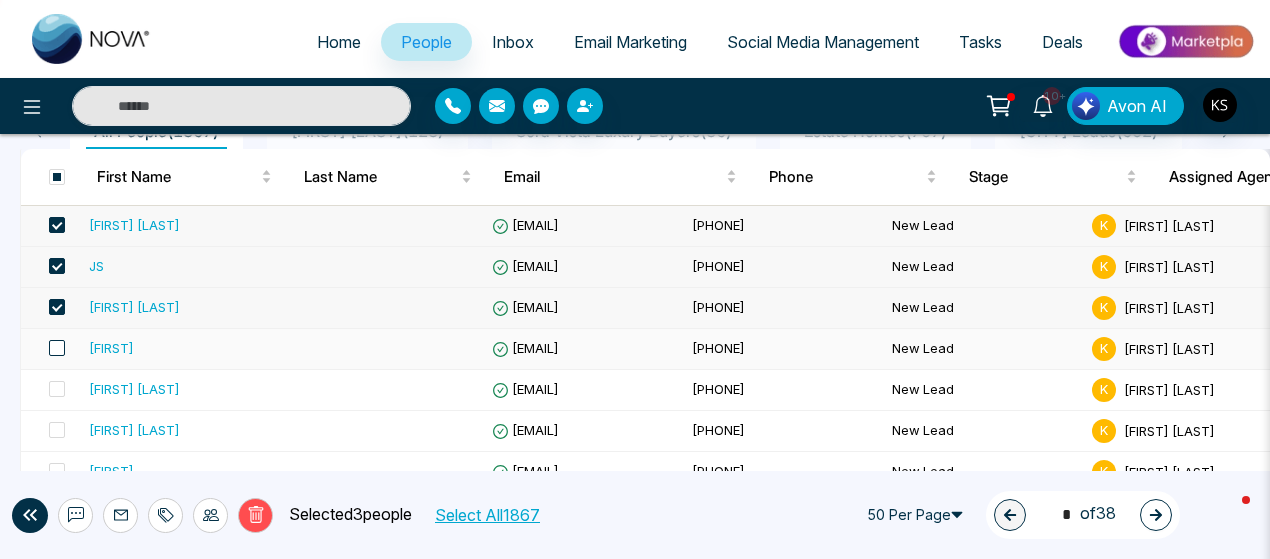 click at bounding box center (57, 348) 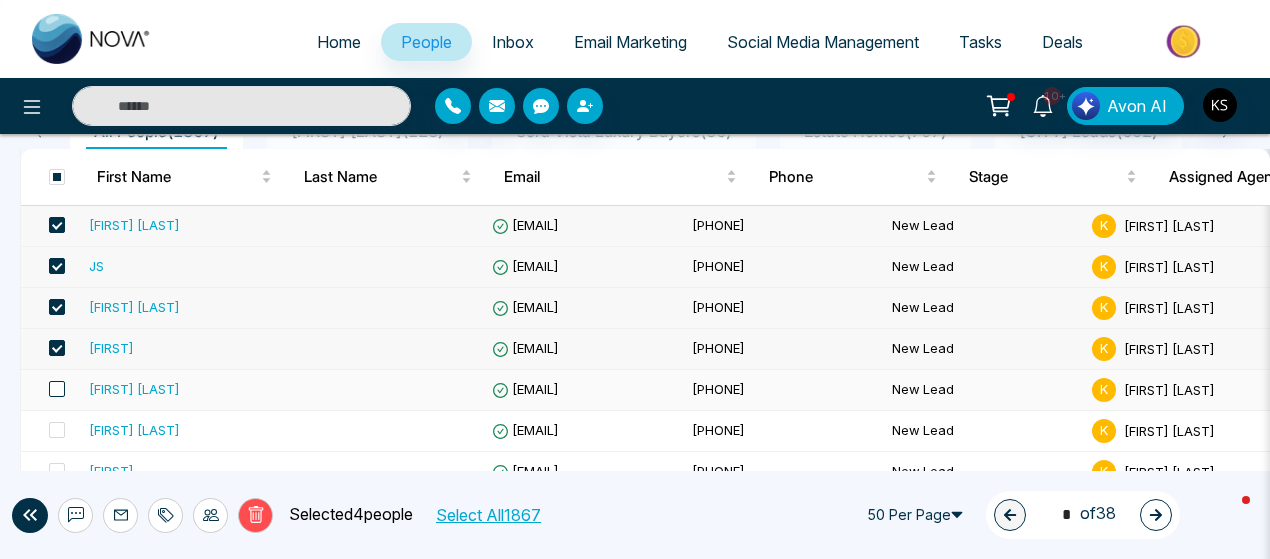 click at bounding box center [57, 389] 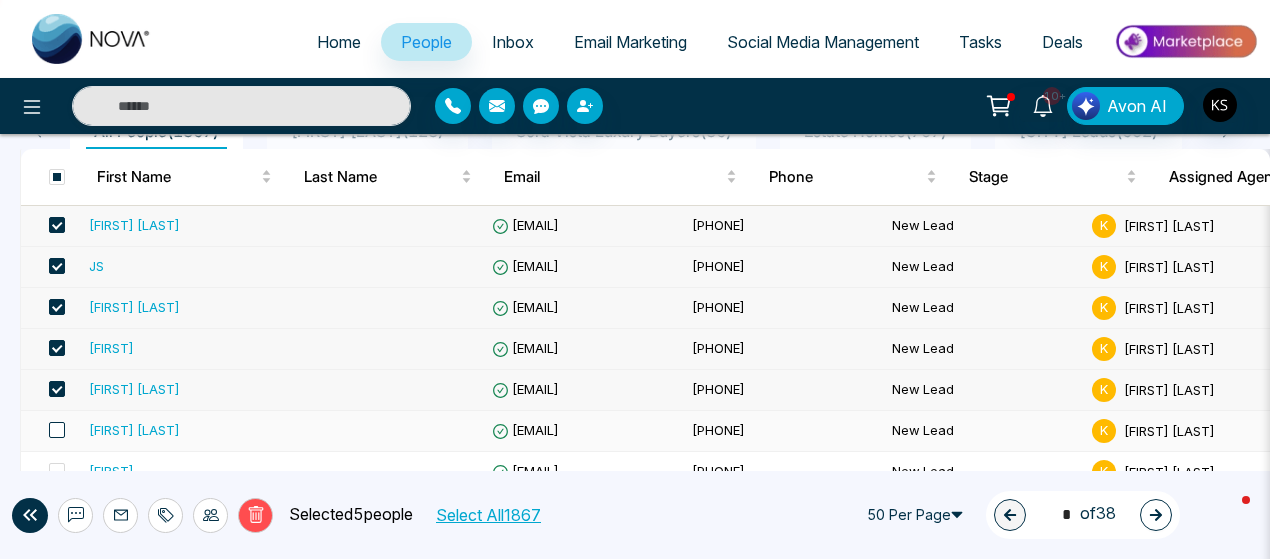 click at bounding box center [57, 430] 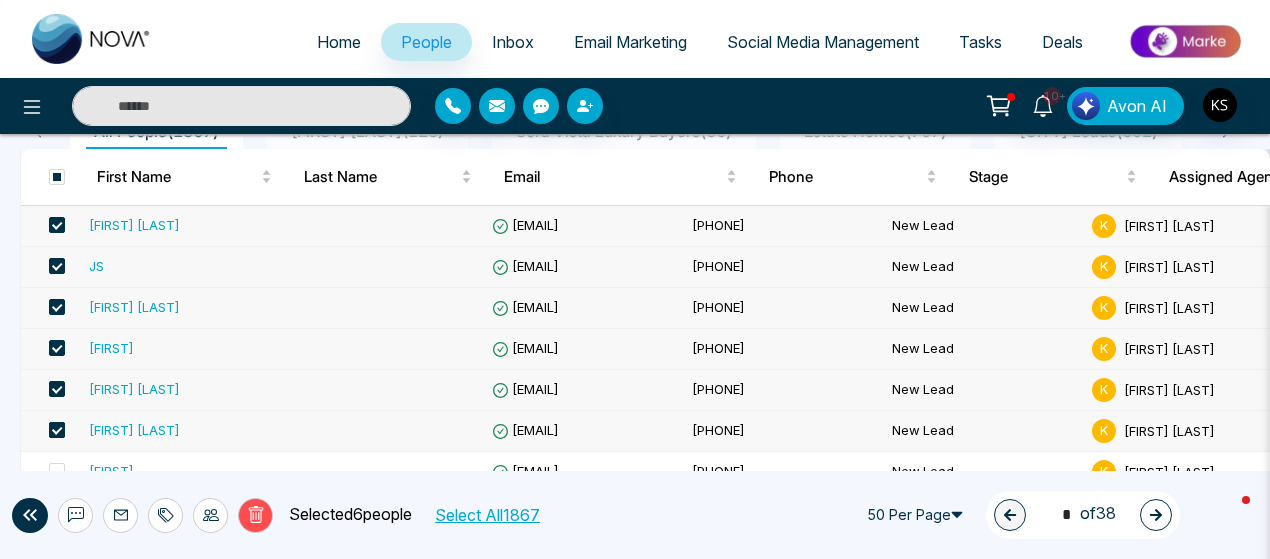 scroll, scrollTop: 348, scrollLeft: 0, axis: vertical 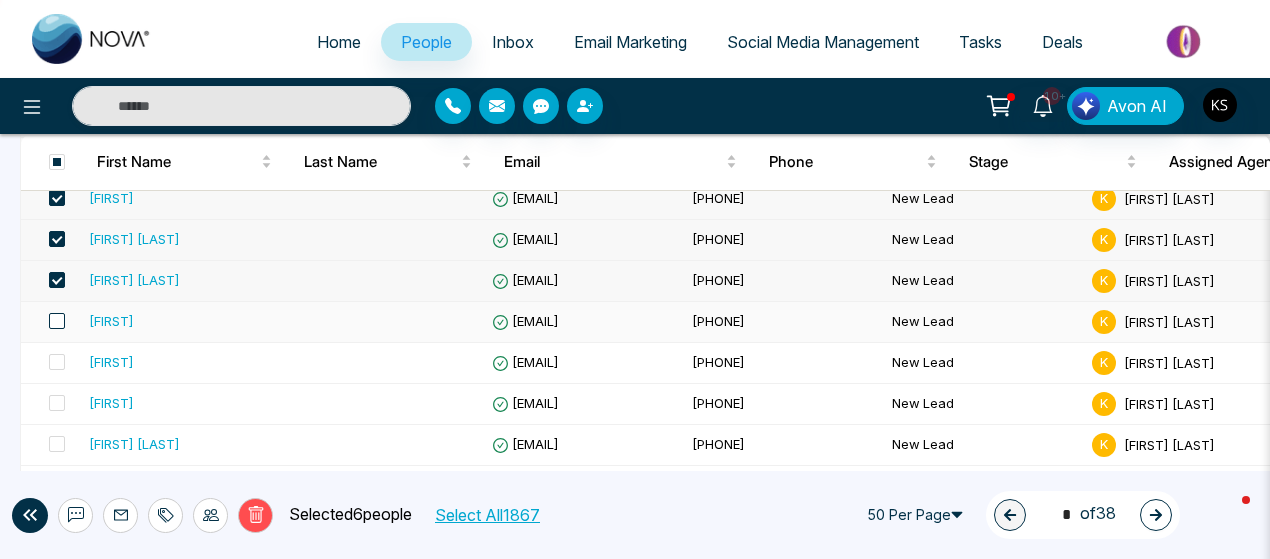 click at bounding box center [57, 321] 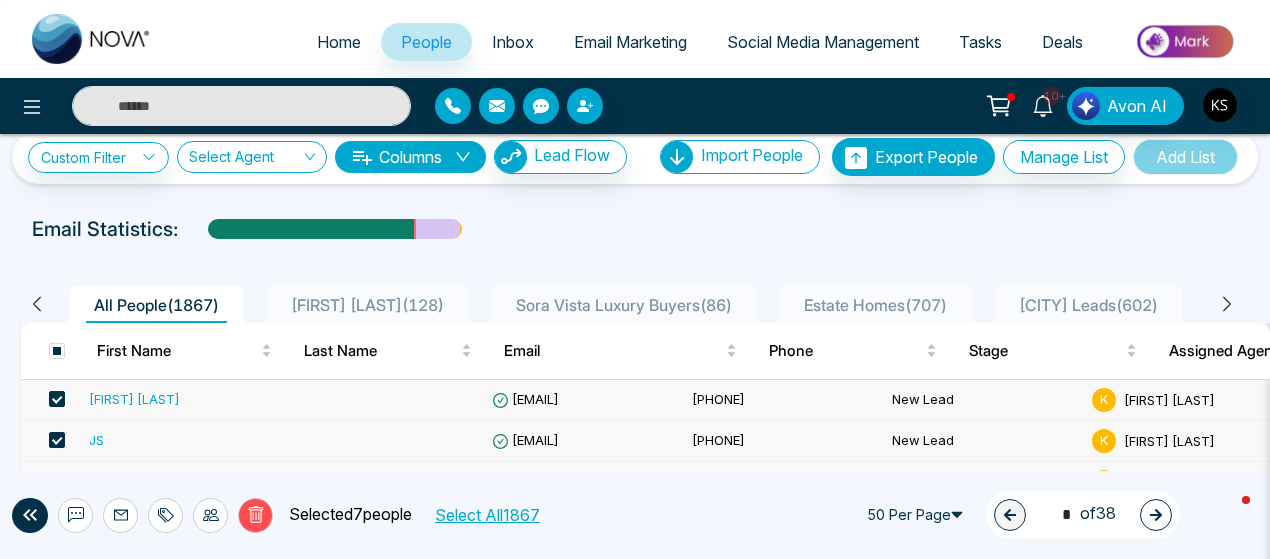 scroll, scrollTop: 0, scrollLeft: 0, axis: both 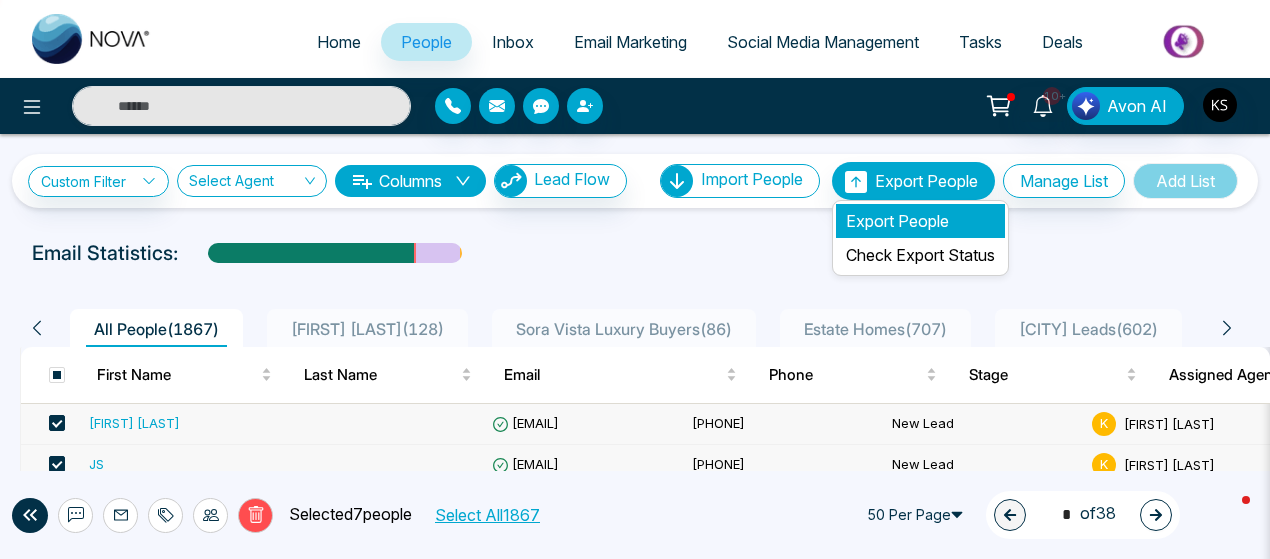 click on "Export People" at bounding box center [920, 221] 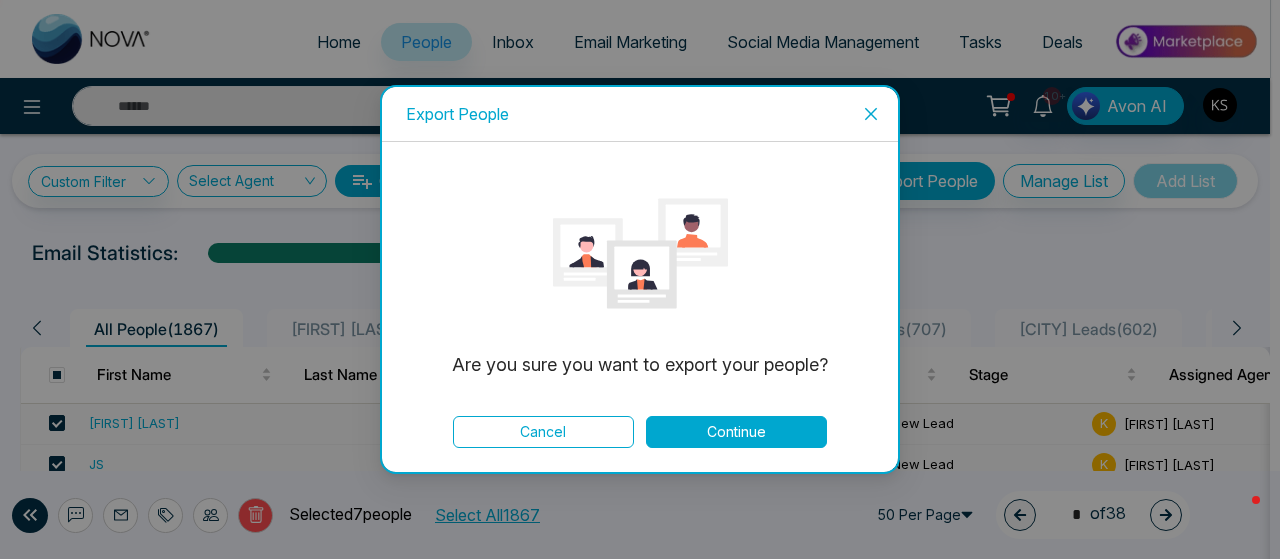 click on "Continue" at bounding box center (736, 432) 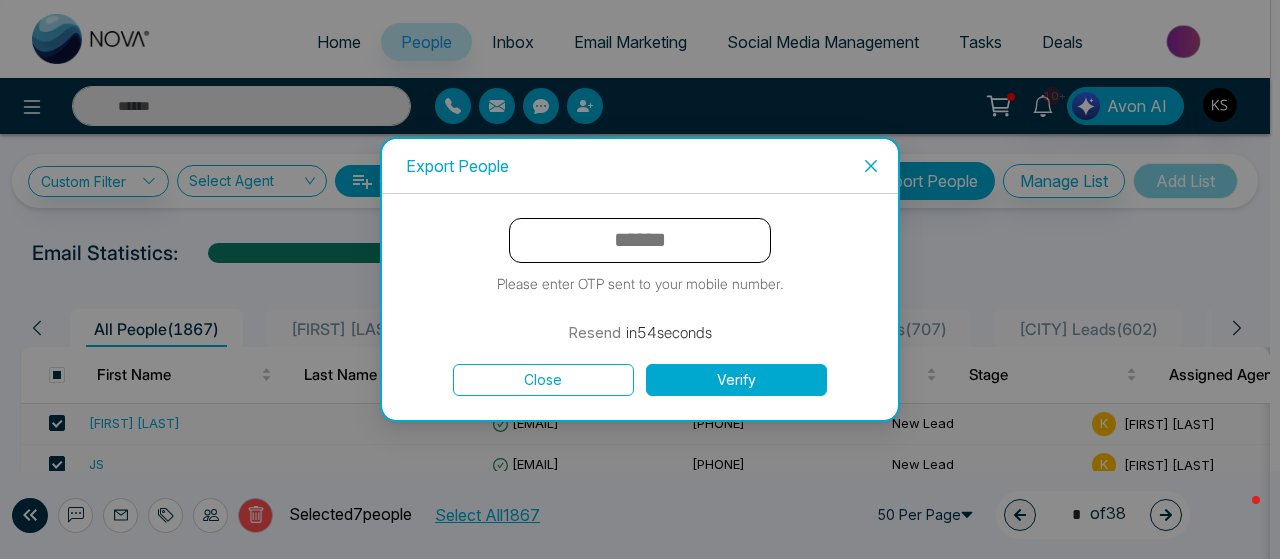 click at bounding box center [640, 240] 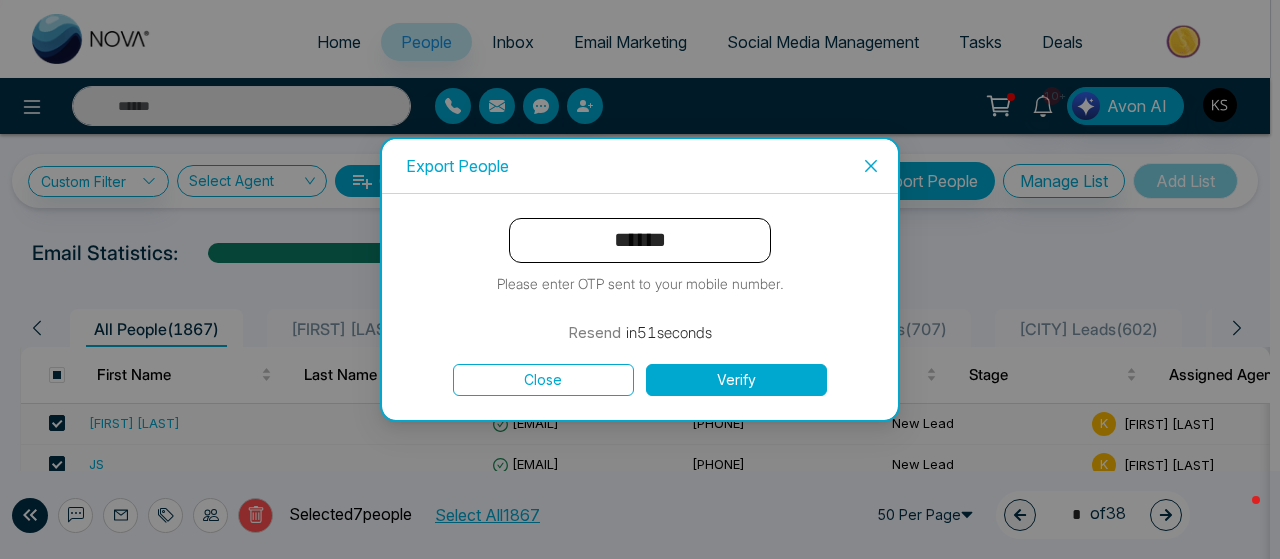 type on "******" 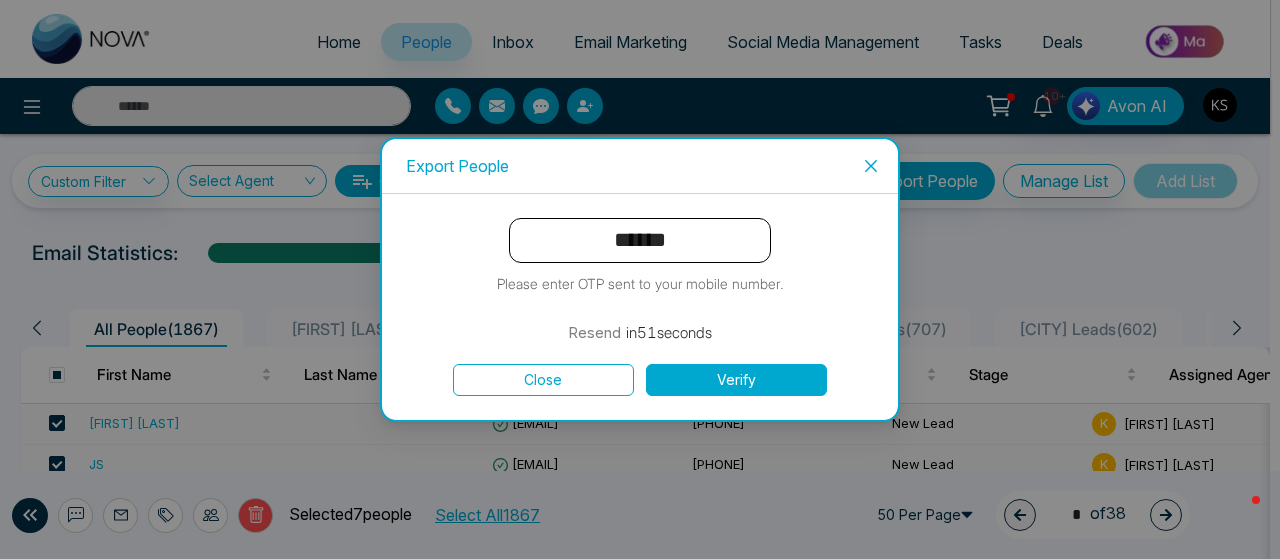 click on "Verify" at bounding box center [736, 380] 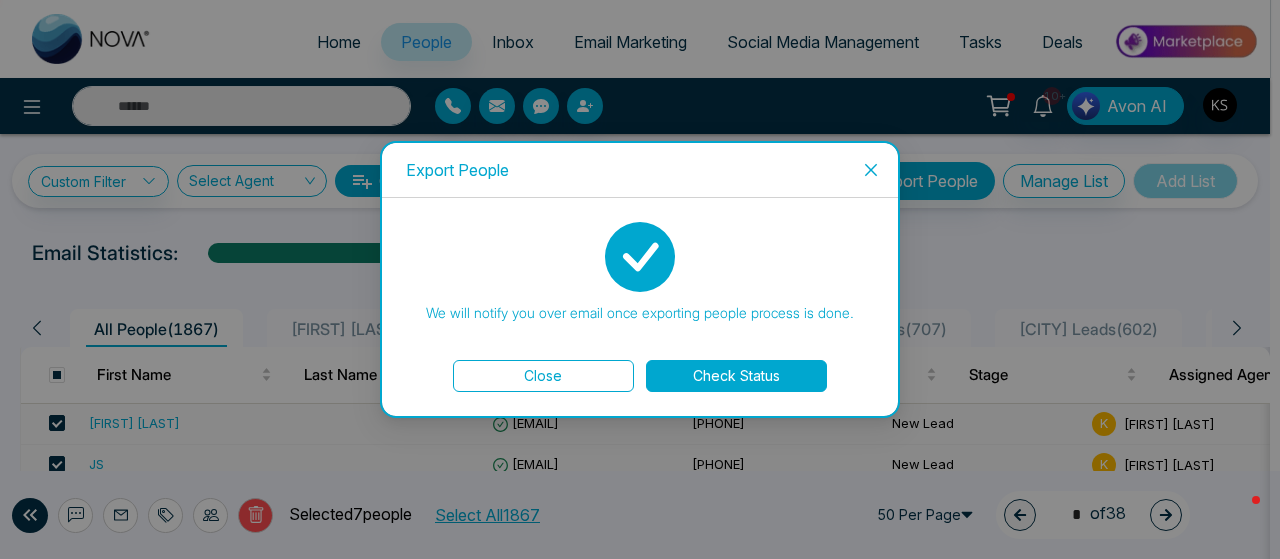 click on "Check Status" at bounding box center (736, 376) 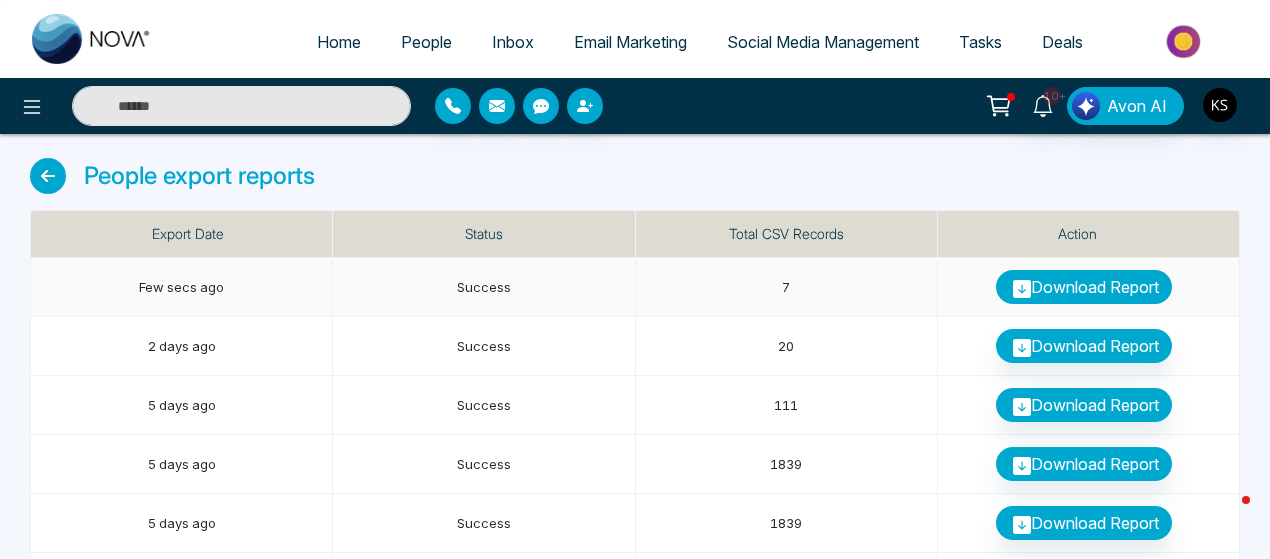 click on "Download Report" at bounding box center (1084, 287) 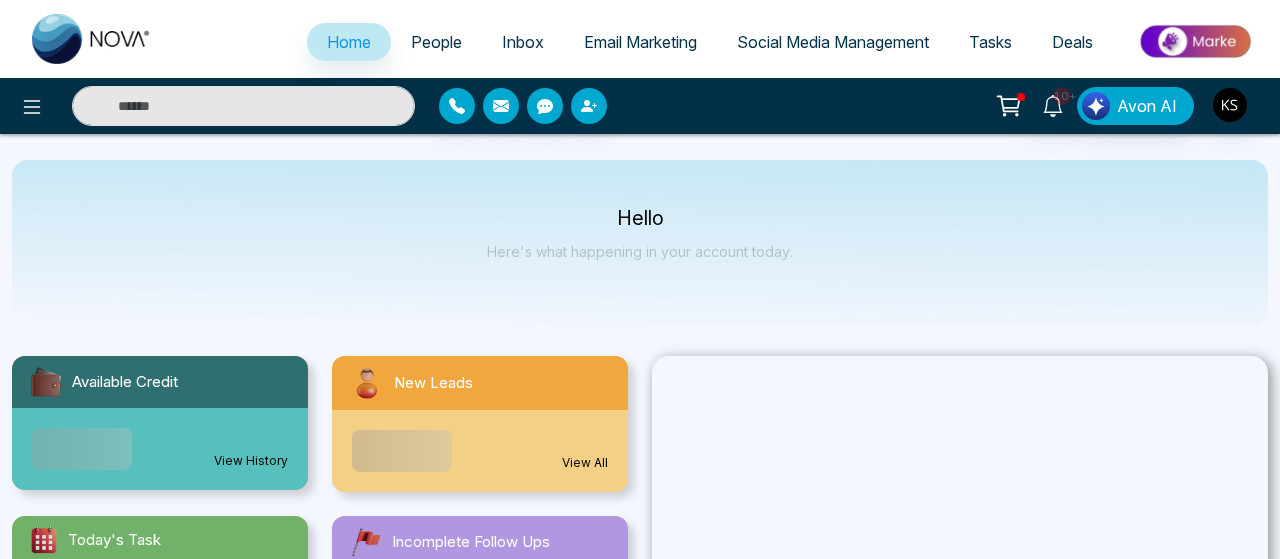 select on "*" 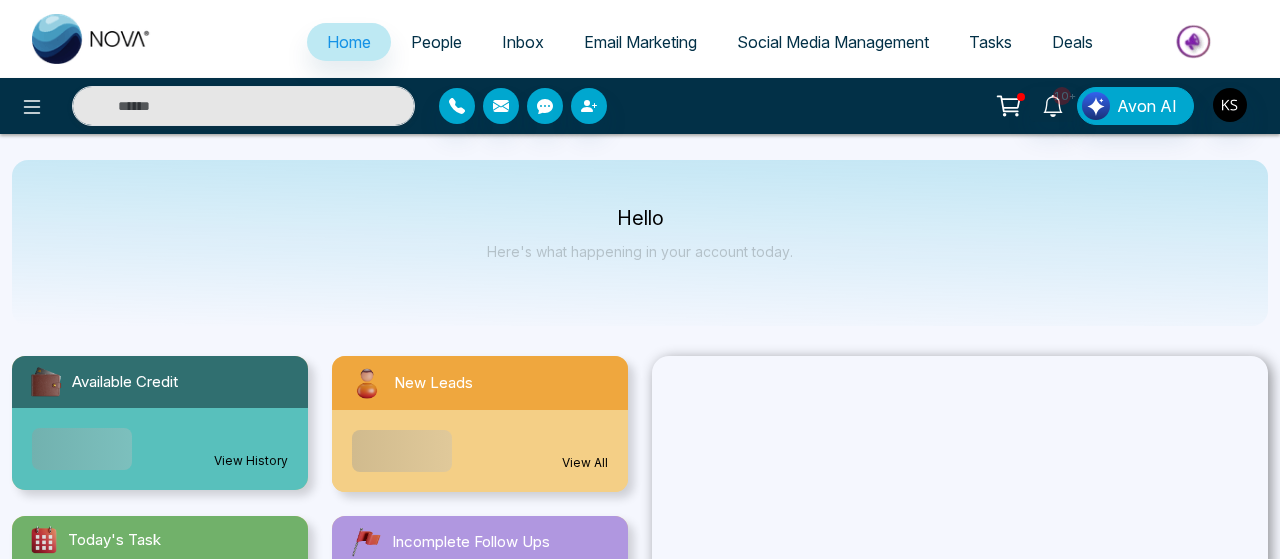 select on "*" 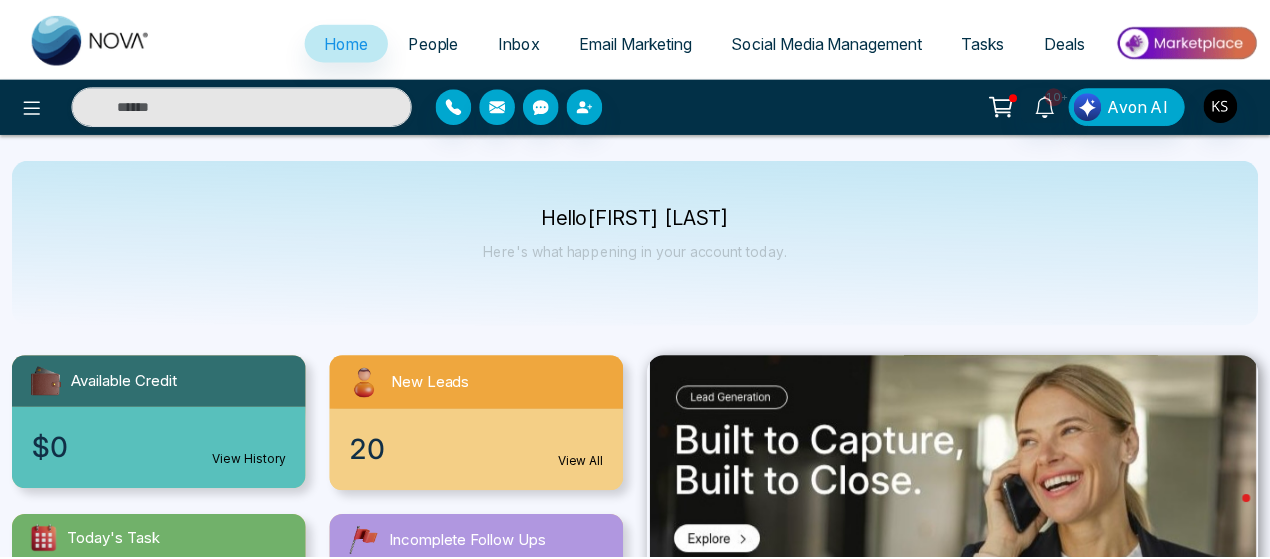scroll, scrollTop: 0, scrollLeft: 0, axis: both 